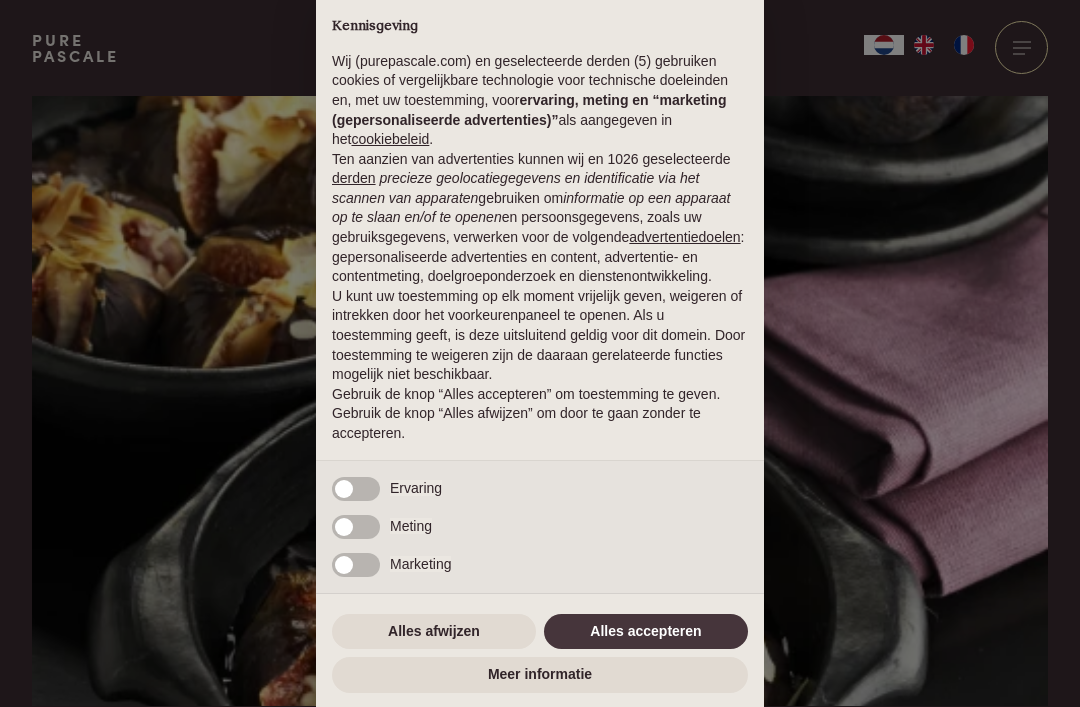 scroll, scrollTop: 0, scrollLeft: 0, axis: both 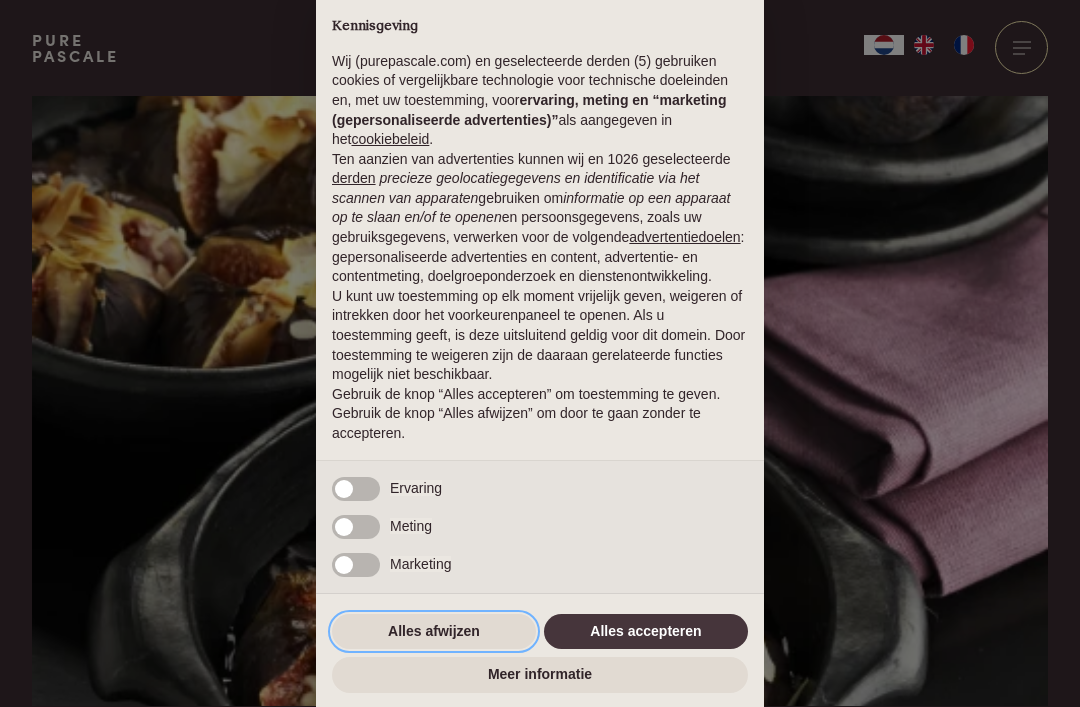 click on "Alles afwijzen" at bounding box center [434, 632] 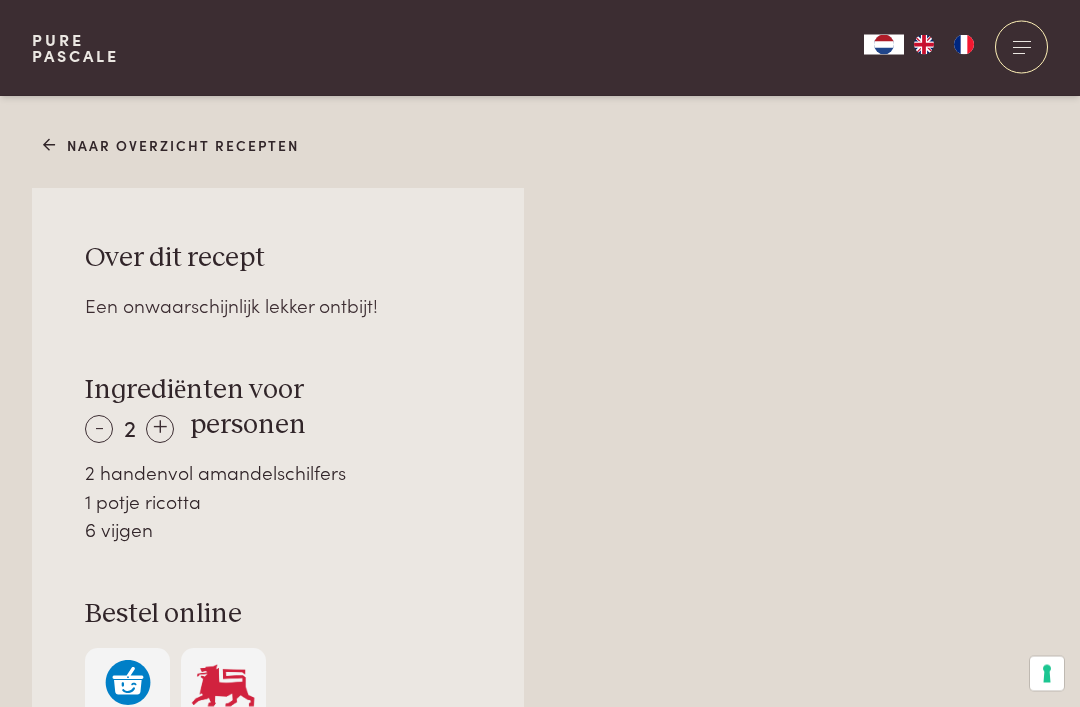 scroll, scrollTop: 1196, scrollLeft: 0, axis: vertical 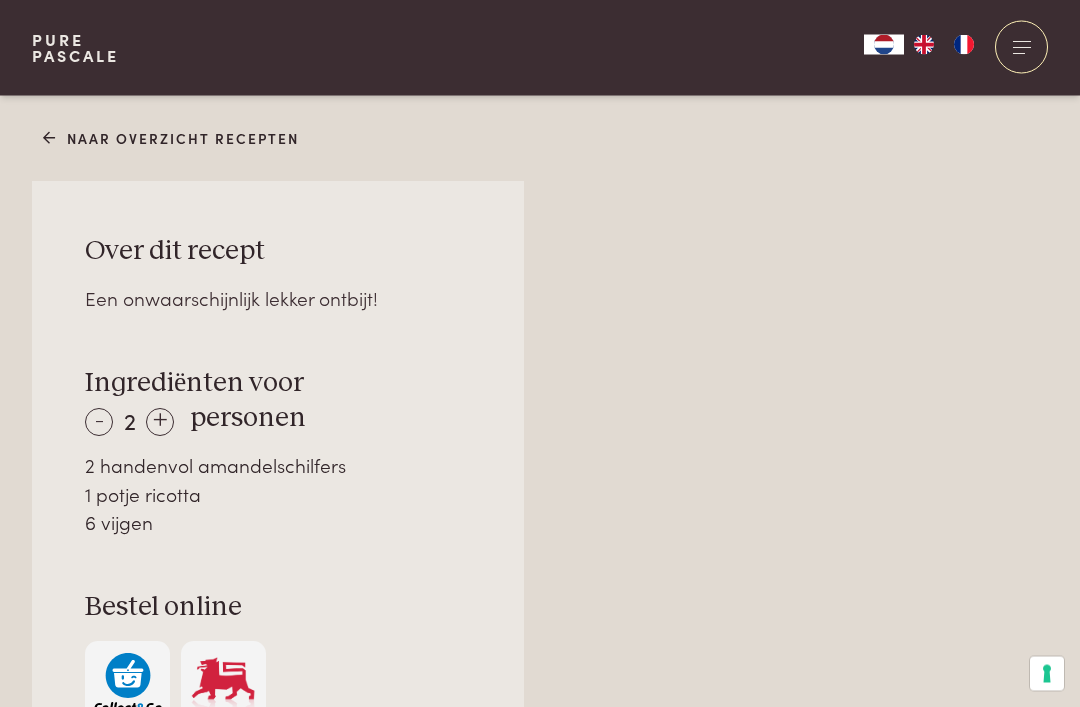 click on "+" at bounding box center (160, 423) 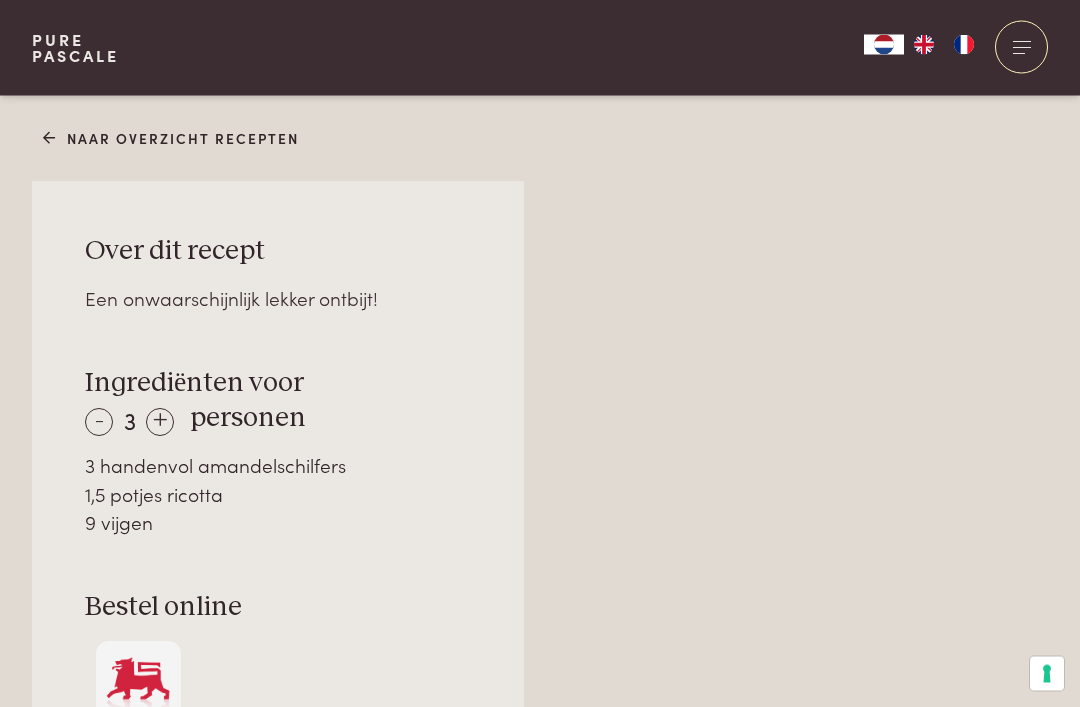 scroll, scrollTop: 1197, scrollLeft: 0, axis: vertical 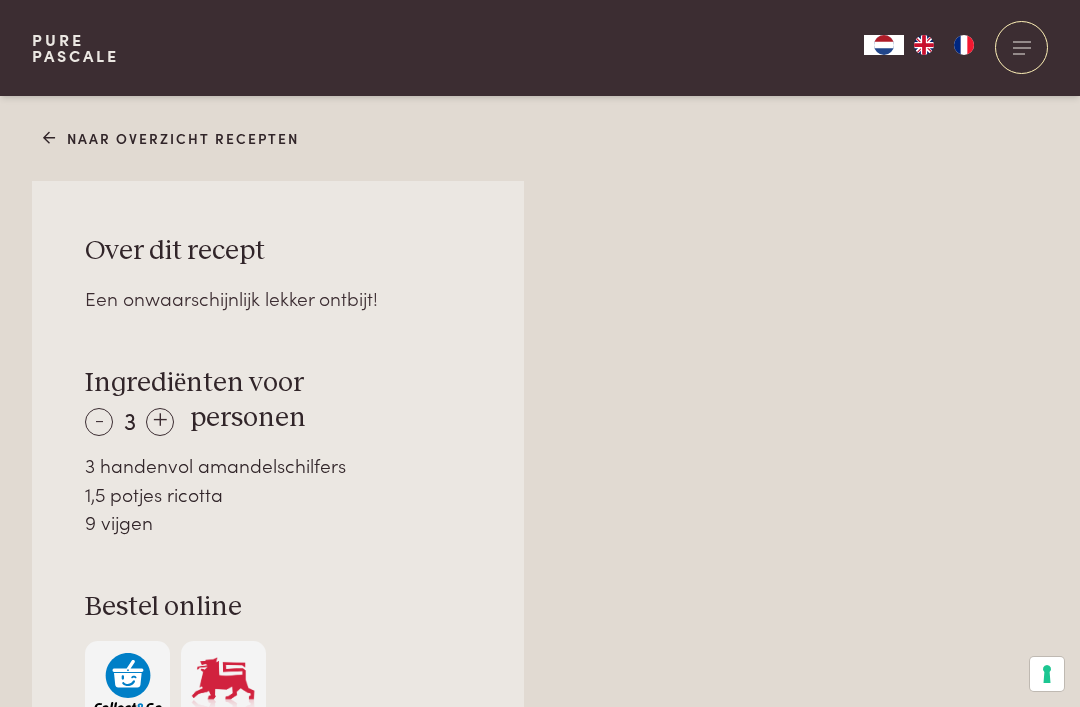 click on "-
3
+" at bounding box center [129, 419] 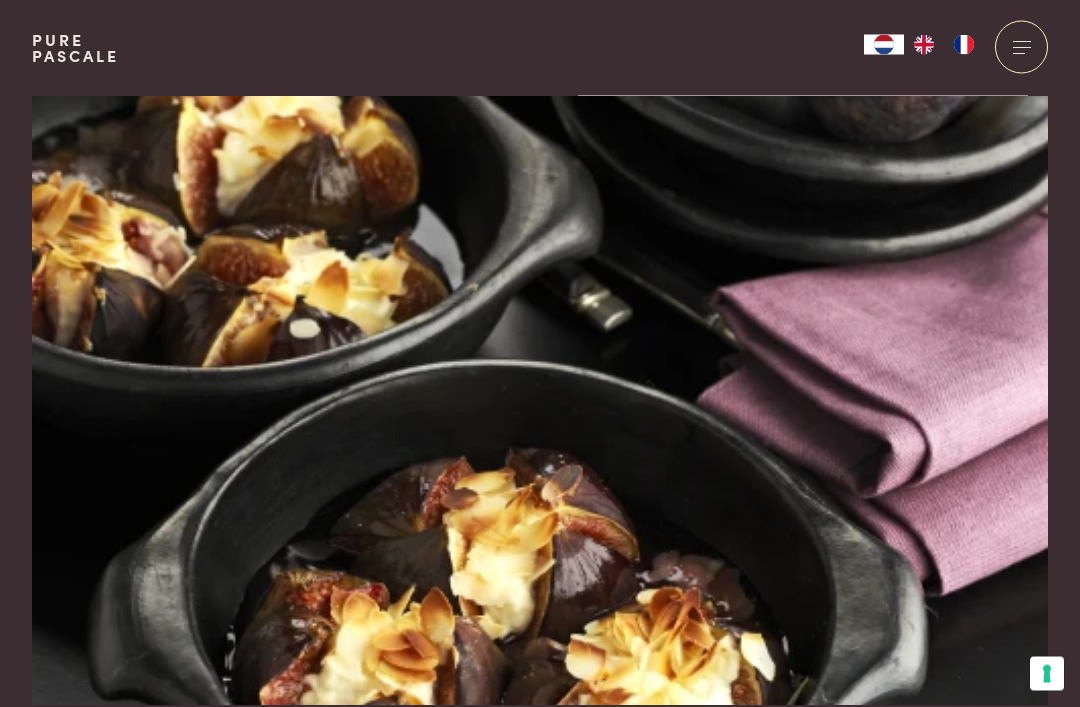 scroll, scrollTop: 0, scrollLeft: 0, axis: both 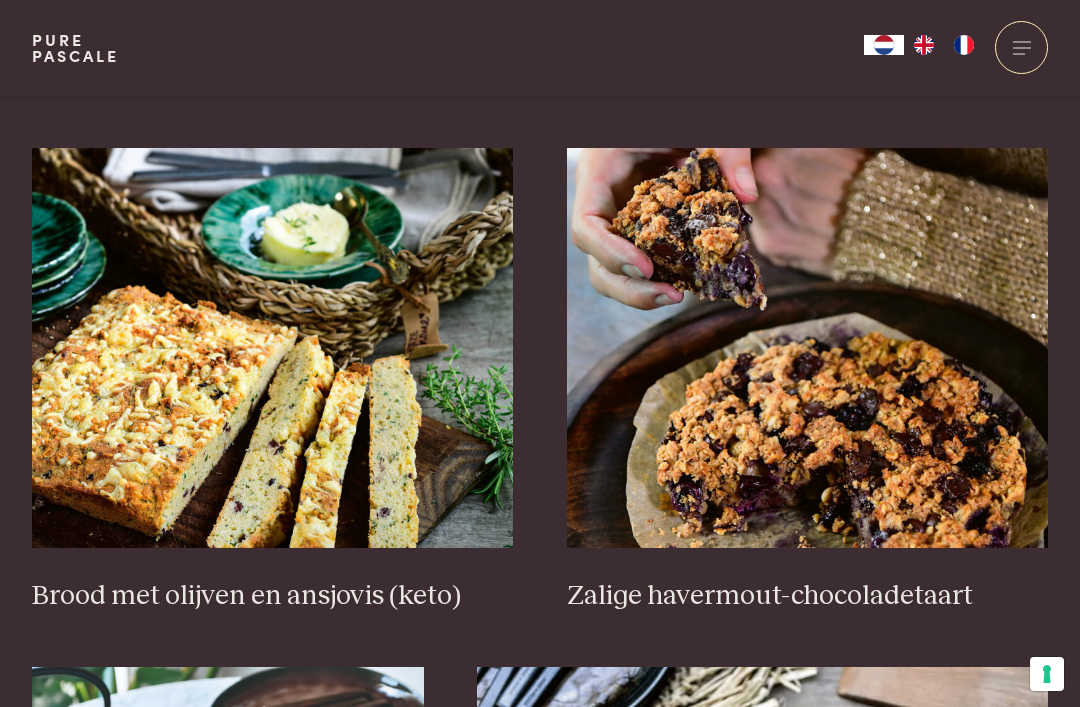 click at bounding box center [808, 348] 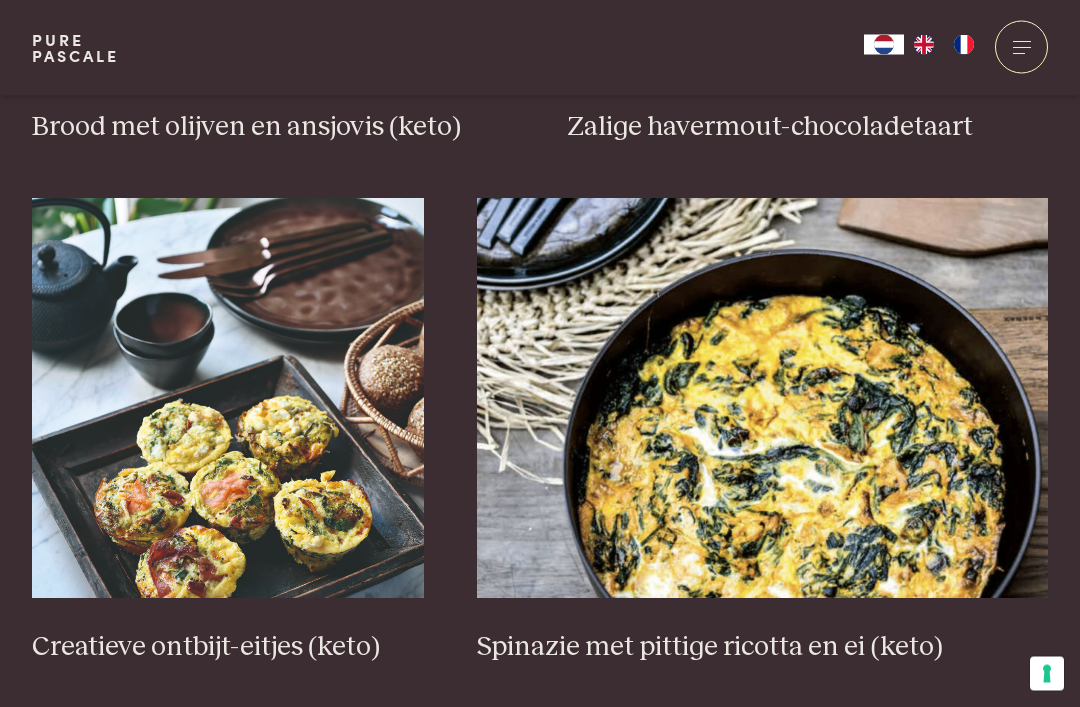 scroll, scrollTop: 1198, scrollLeft: 0, axis: vertical 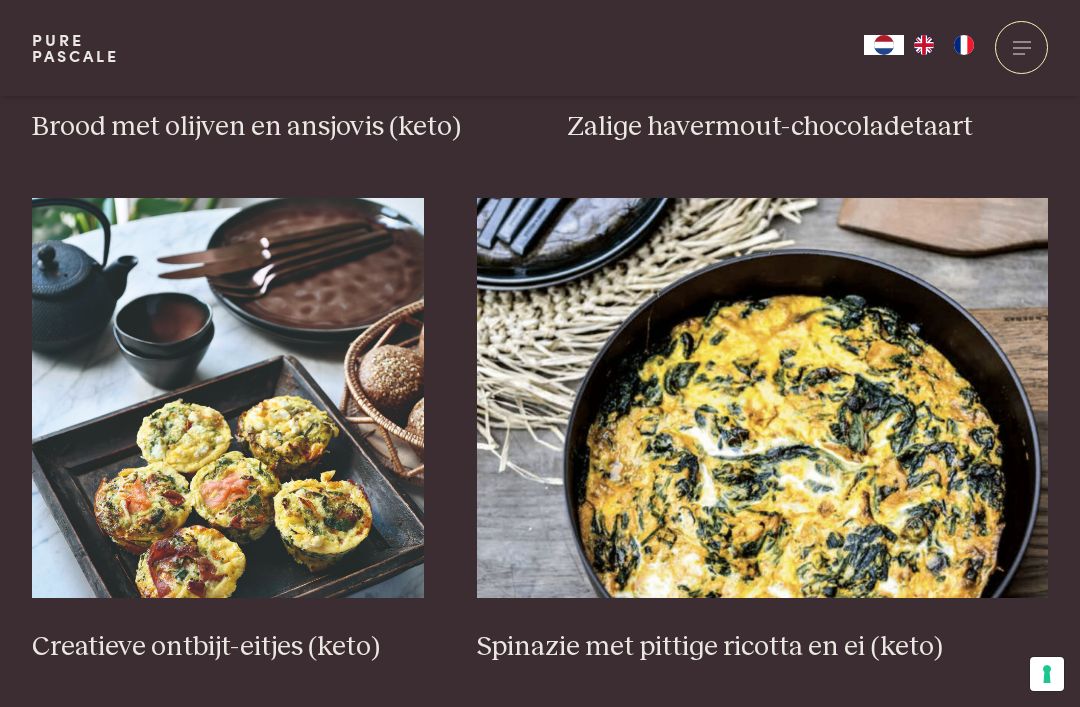 click at bounding box center [228, 398] 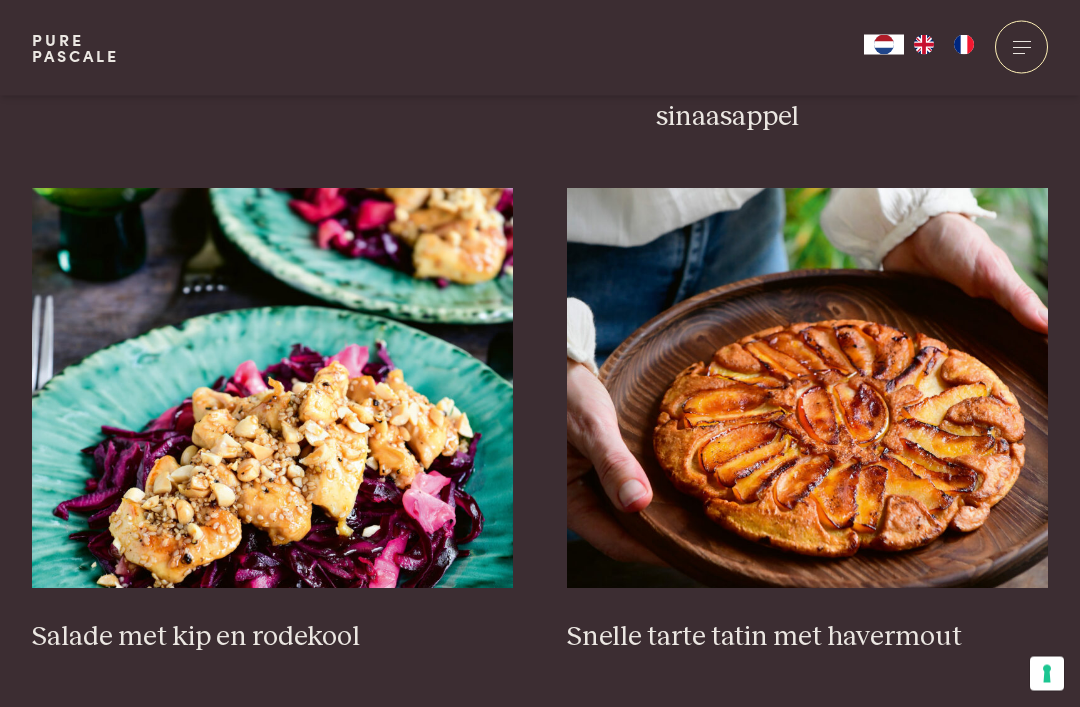 scroll, scrollTop: 2284, scrollLeft: 0, axis: vertical 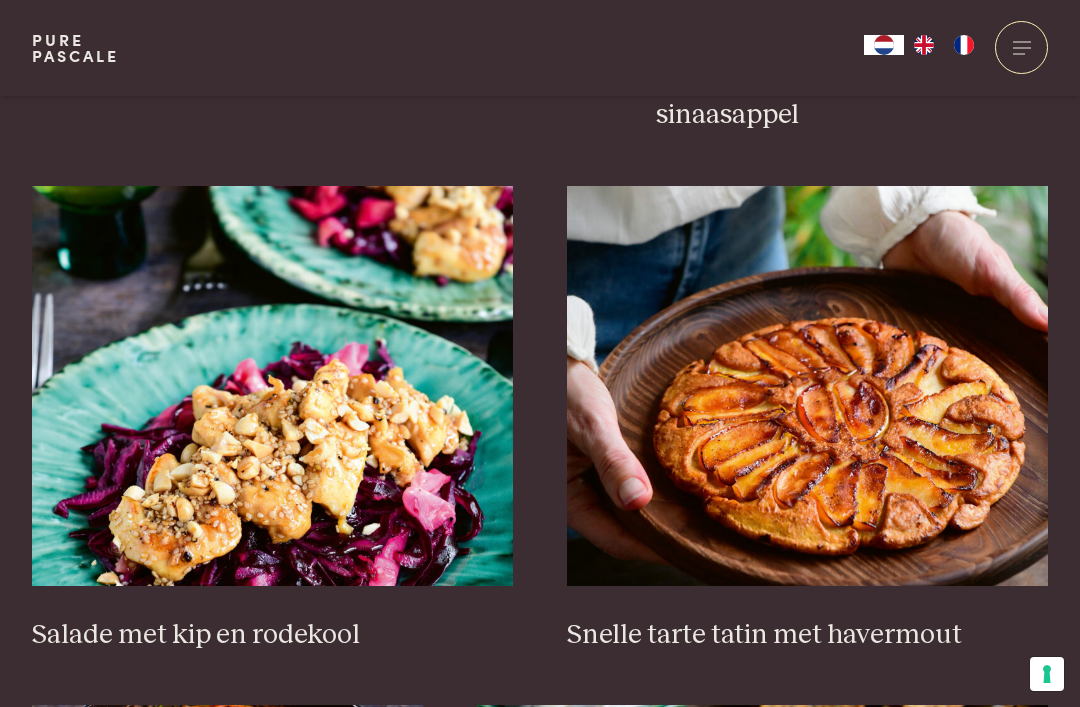 click at bounding box center (808, 386) 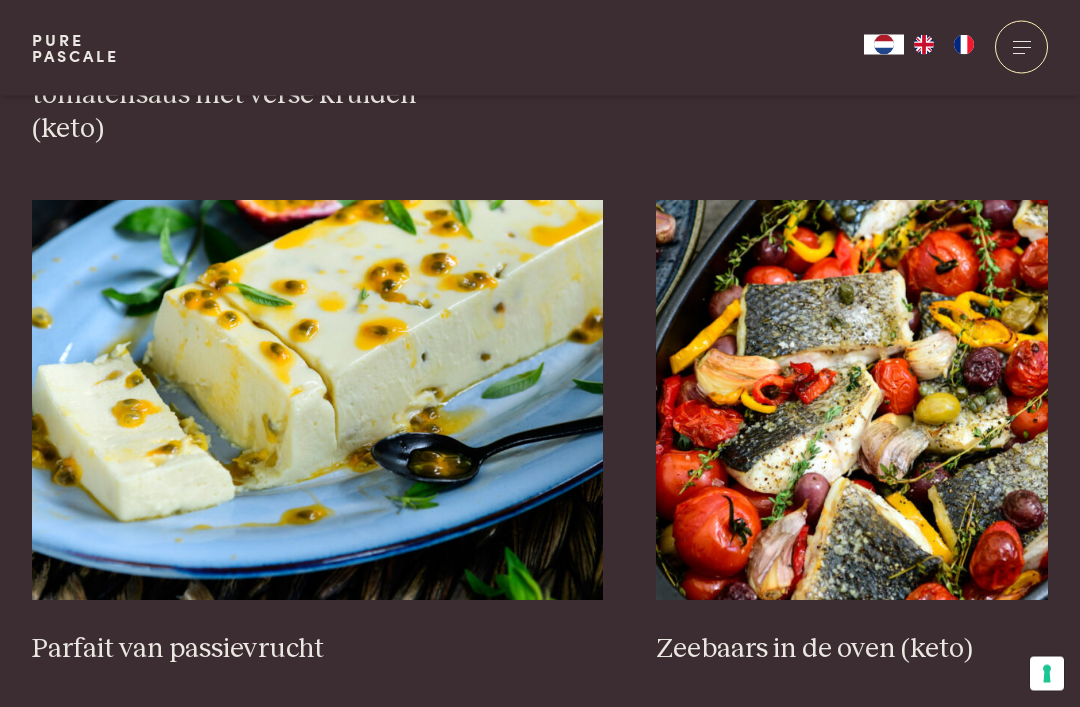 scroll, scrollTop: 3381, scrollLeft: 0, axis: vertical 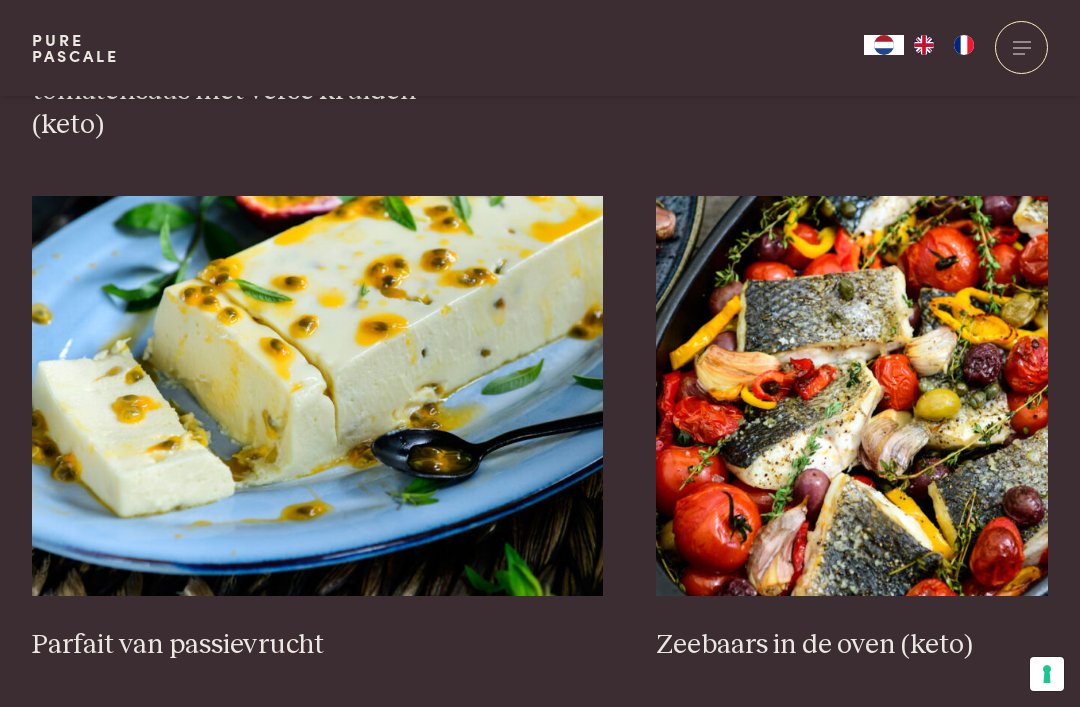 click on "Volgende" at bounding box center (973, 746) 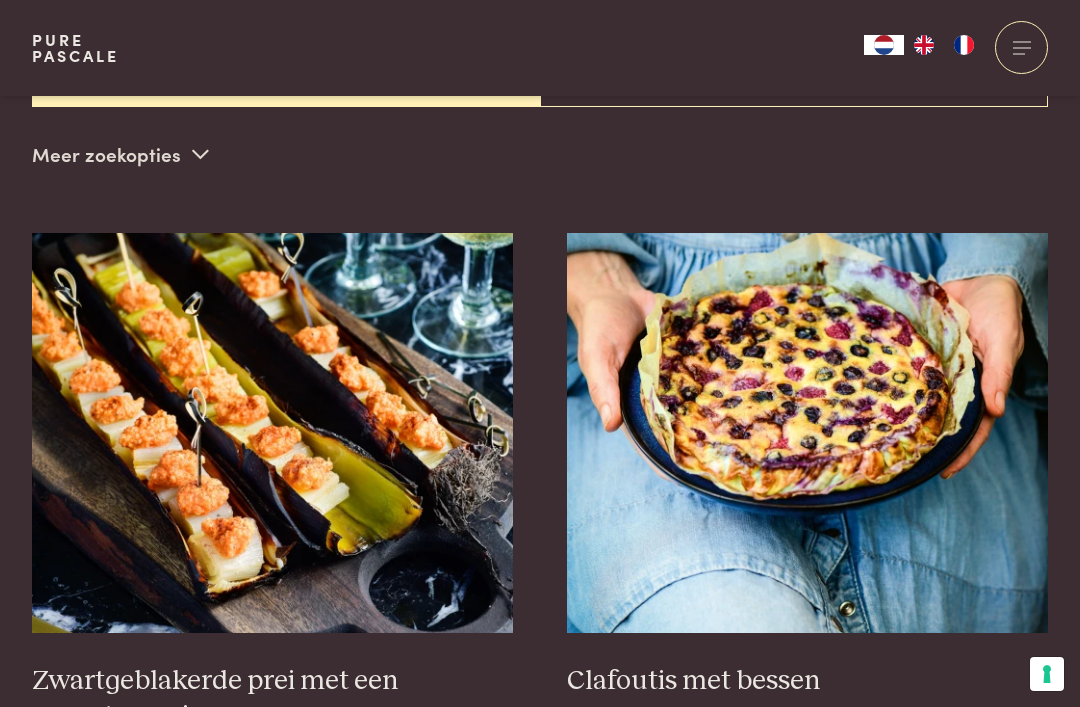 scroll, scrollTop: 651, scrollLeft: 0, axis: vertical 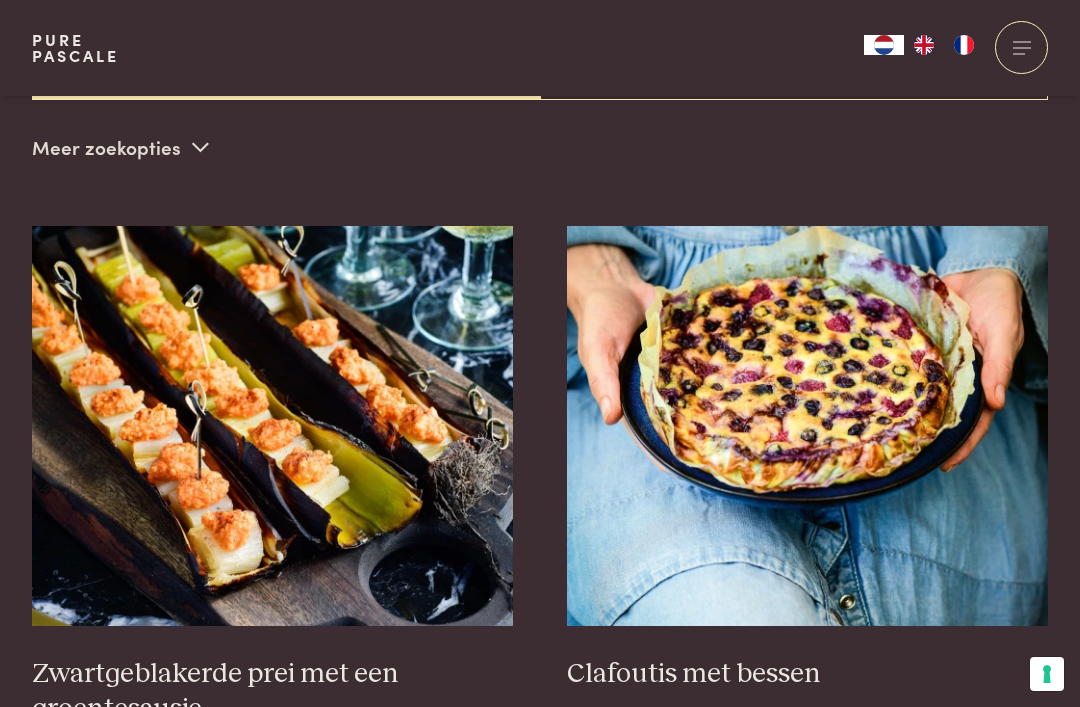 click at bounding box center (808, 426) 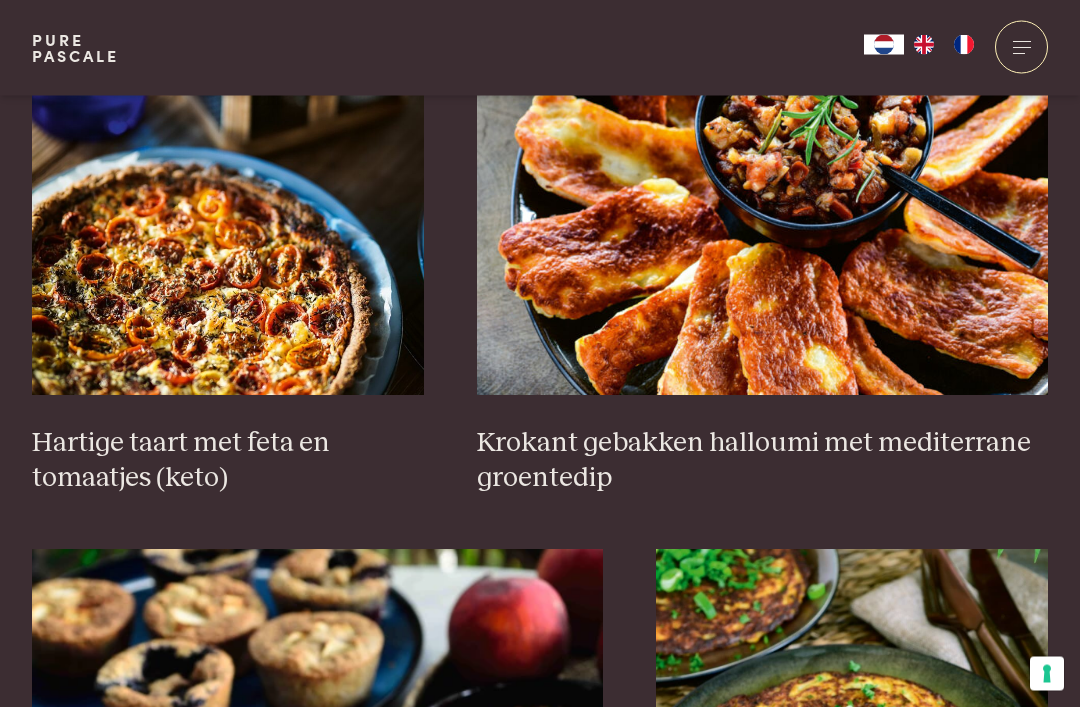 scroll, scrollTop: 1436, scrollLeft: 0, axis: vertical 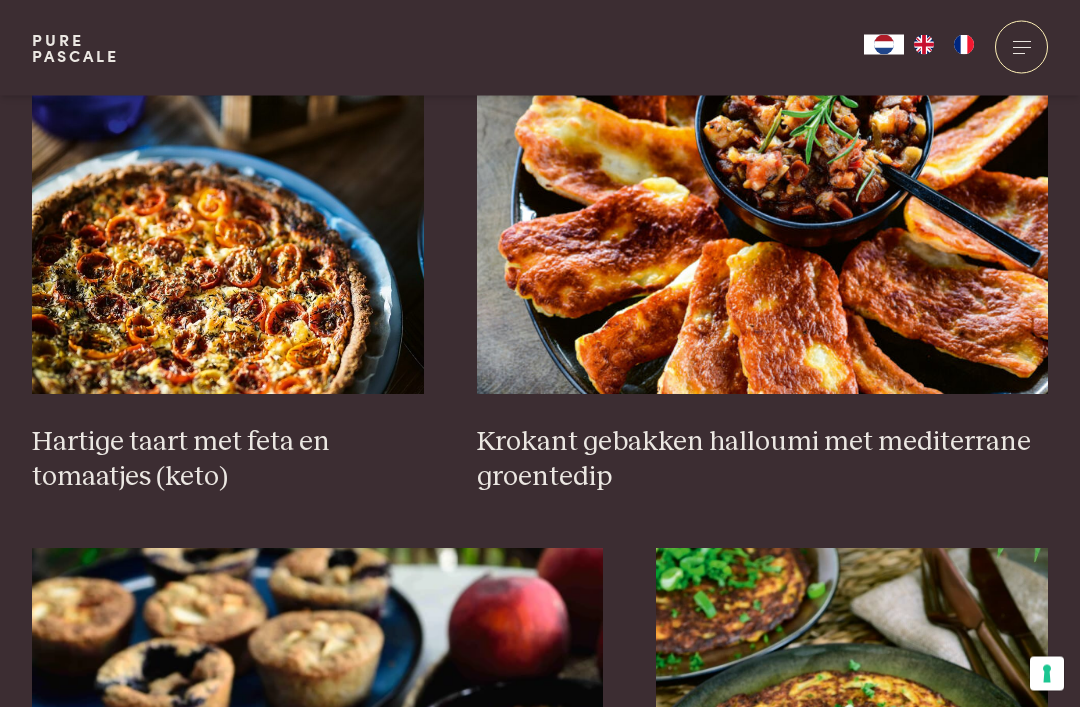 click at bounding box center [228, 195] 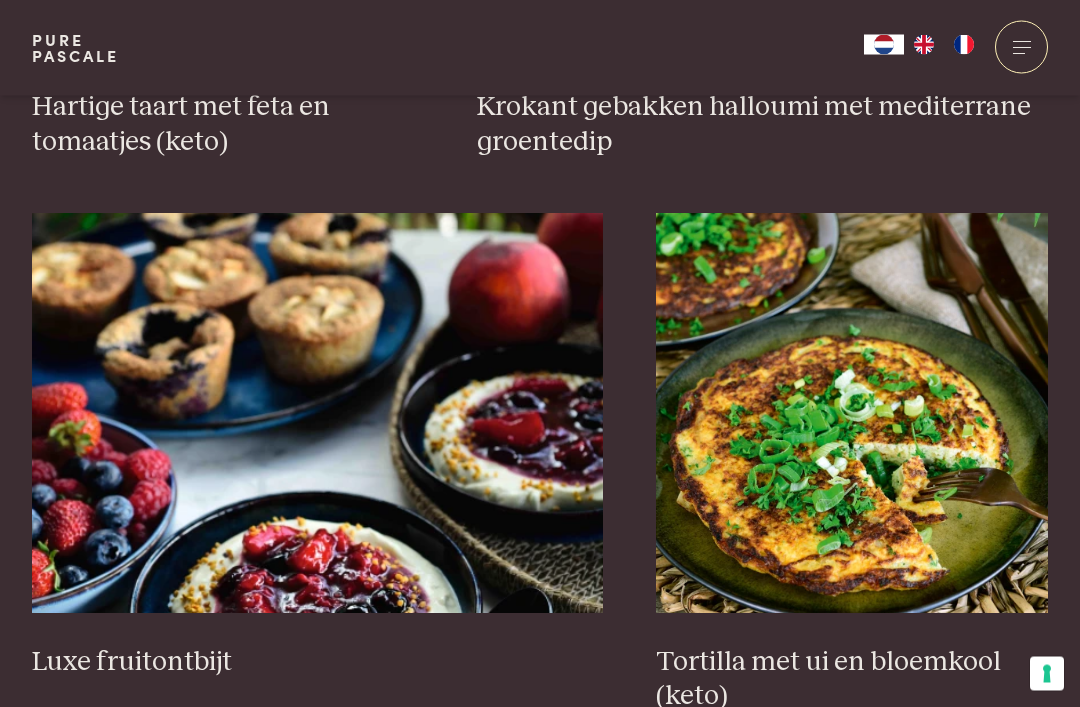 scroll, scrollTop: 1779, scrollLeft: 0, axis: vertical 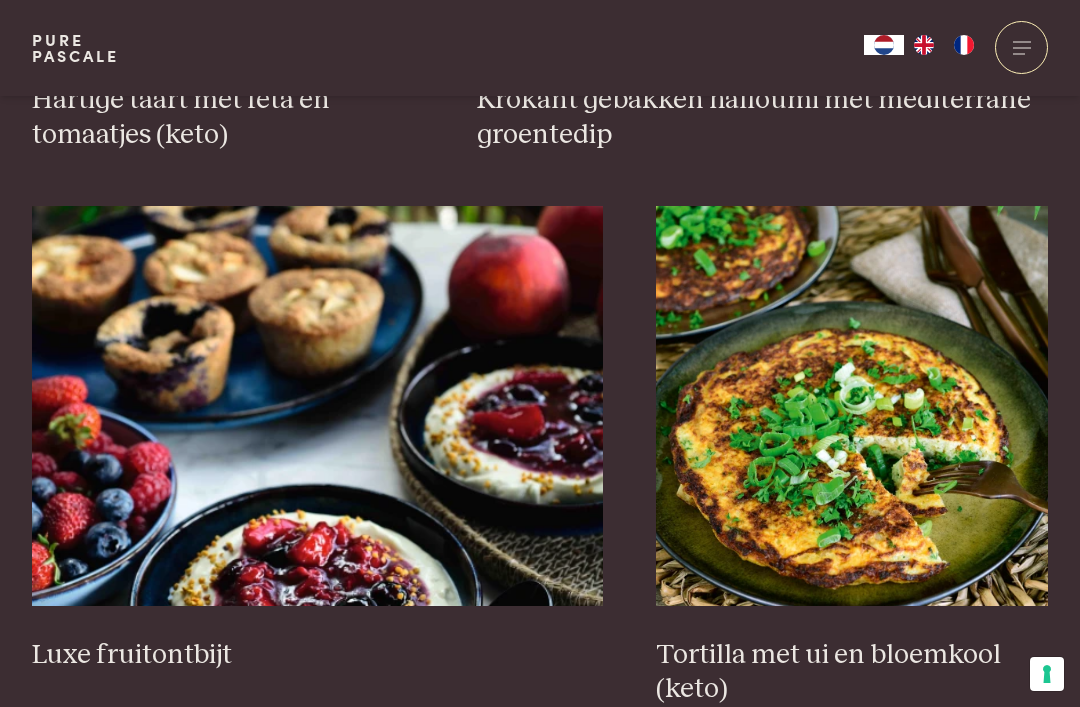 click at bounding box center [317, 406] 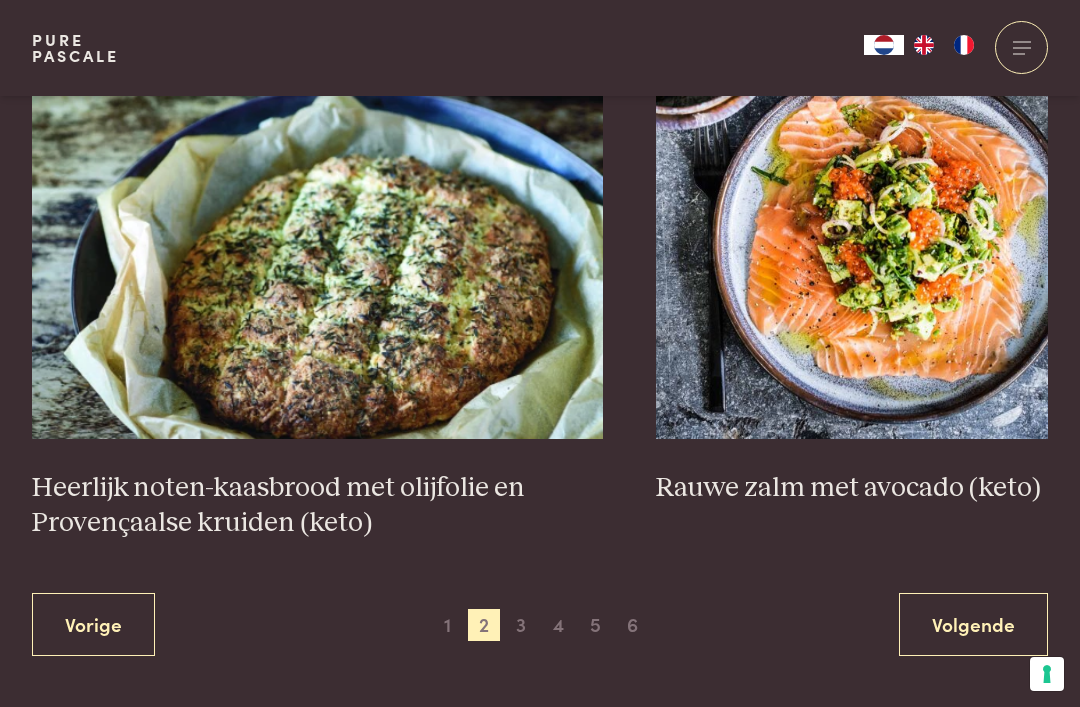 scroll, scrollTop: 3661, scrollLeft: 0, axis: vertical 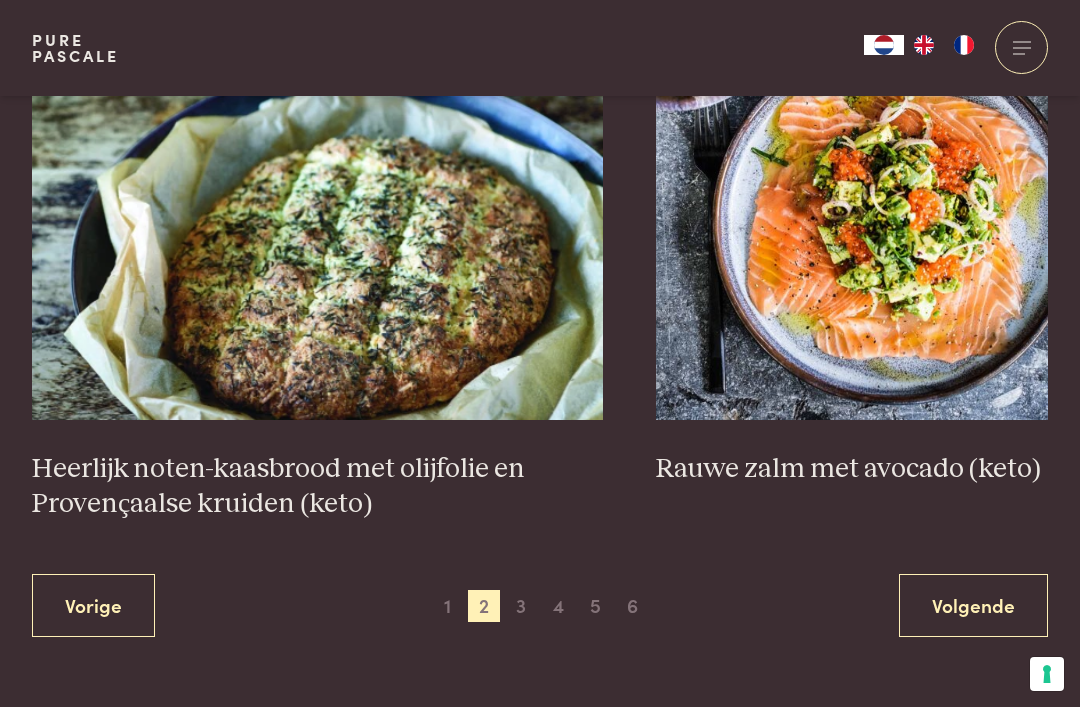 click on "Zwartgeblakerde prei met een groentesausje       Clafoutis met bessen       Hartige taart met feta en tomaatjes (keto)       Krokant gebakken halloumi met mediterrane groentedip       Luxe fruitontbijt       Tortilla met ui en bloemkool (keto)       Zadencrackers       Zalmtataki met spinazie, room en zalmeitjes (keto)       Gebakken kabeljauw met kruidige spinazie uit de oven (keto)       Spinazie-kaaskoekjes (keto)       Heerlijk noten-kaasbrood met olijfolie en Provençaalse kruiden (keto)       Rauwe zalm met avocado (keto)    Vorige
1
2
3
4
5
6
Volgende" at bounding box center (540, -1074) 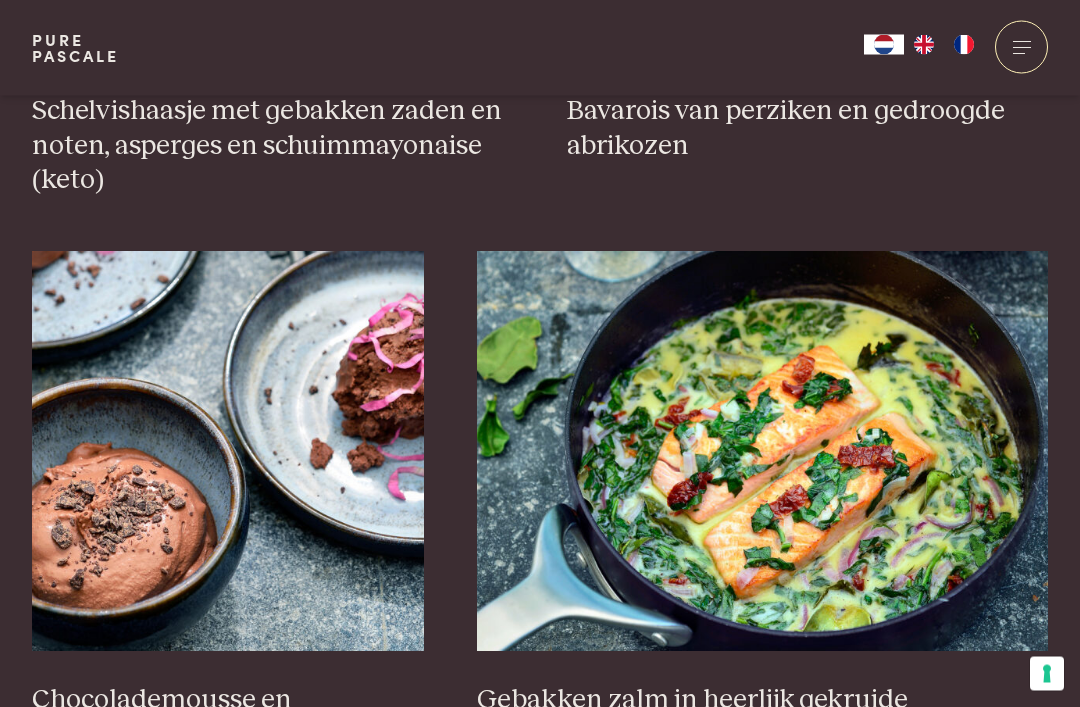 scroll, scrollTop: 1220, scrollLeft: 0, axis: vertical 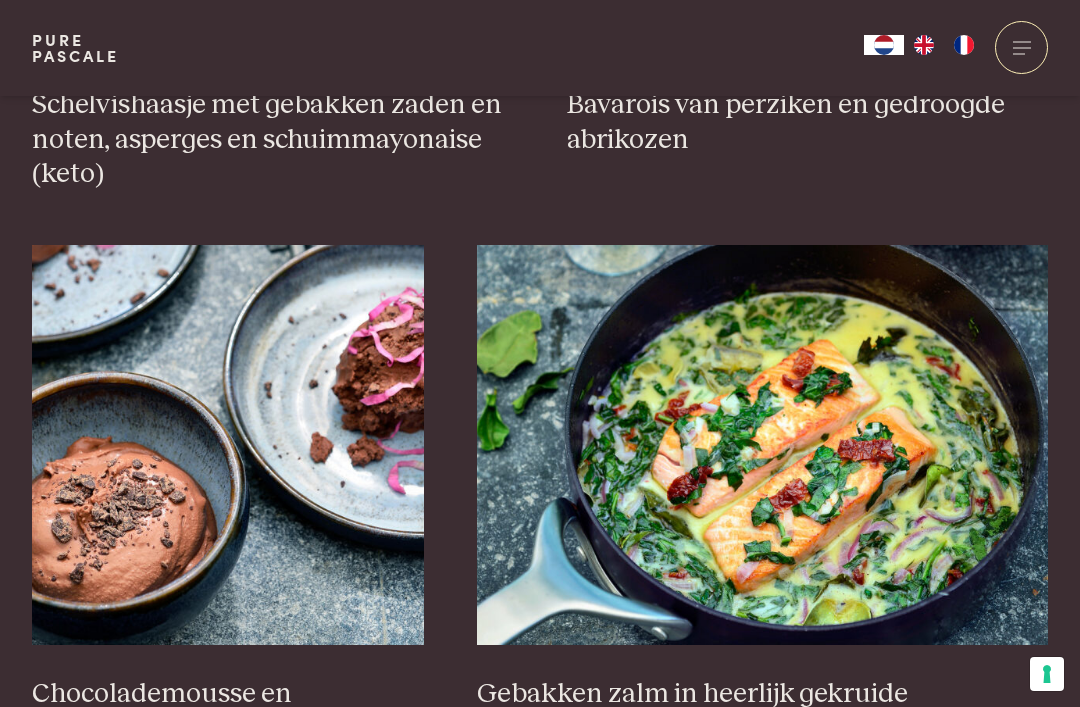 click at bounding box center (228, 445) 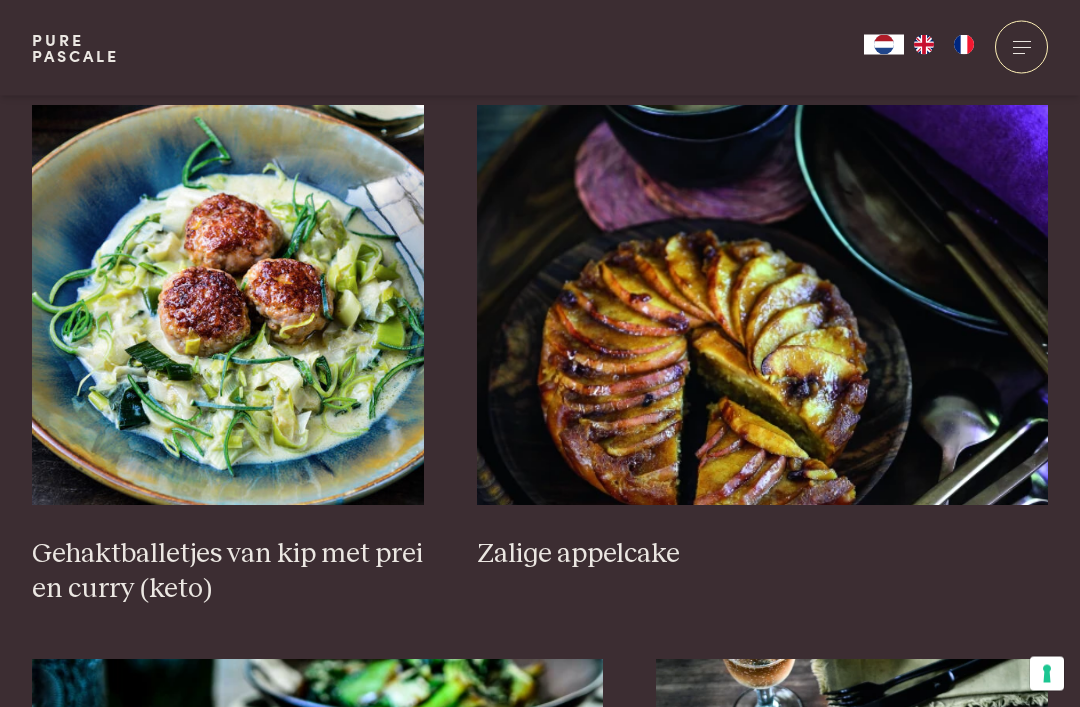 scroll, scrollTop: 3022, scrollLeft: 0, axis: vertical 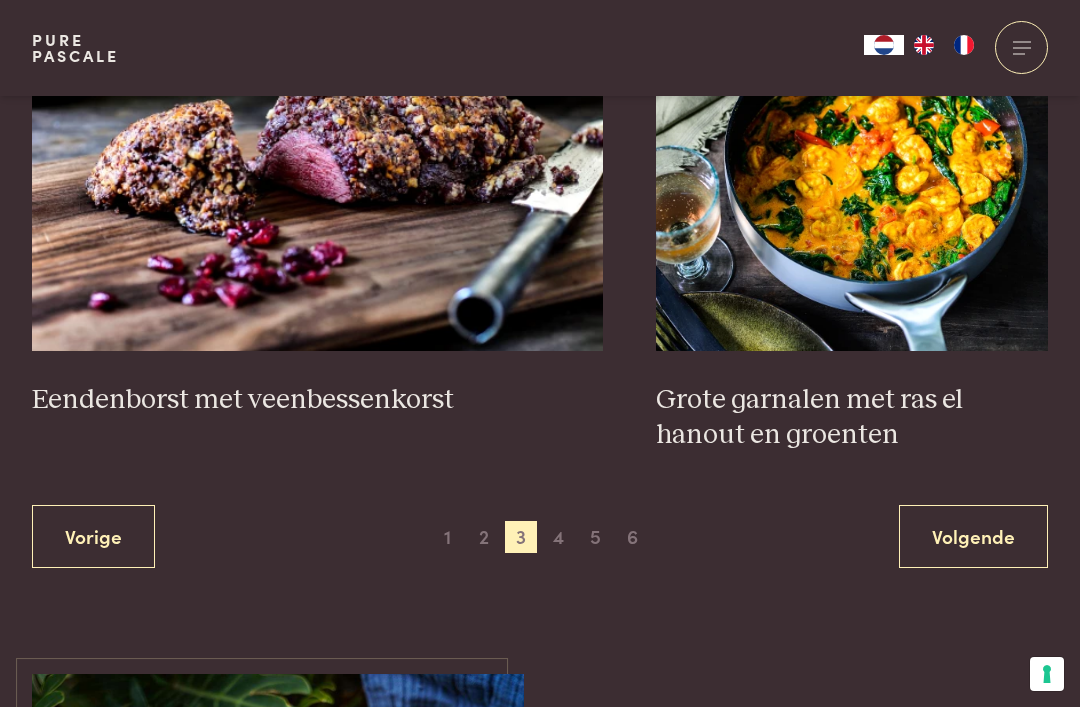 click on "Volgende" at bounding box center (973, 536) 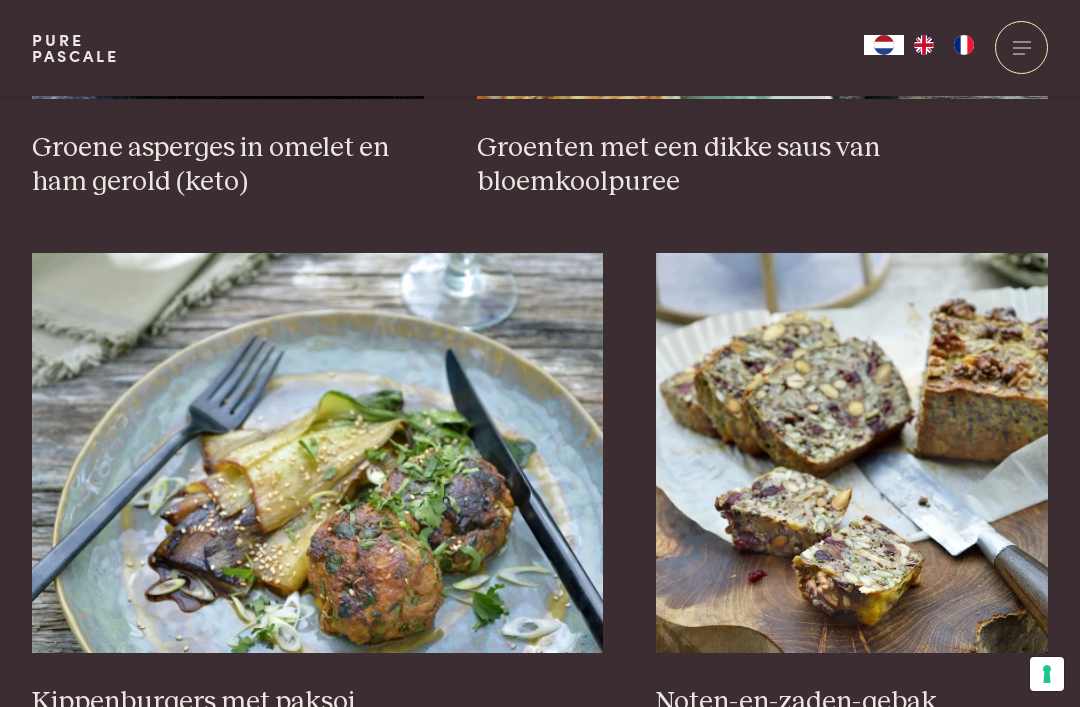 scroll, scrollTop: 3390, scrollLeft: 0, axis: vertical 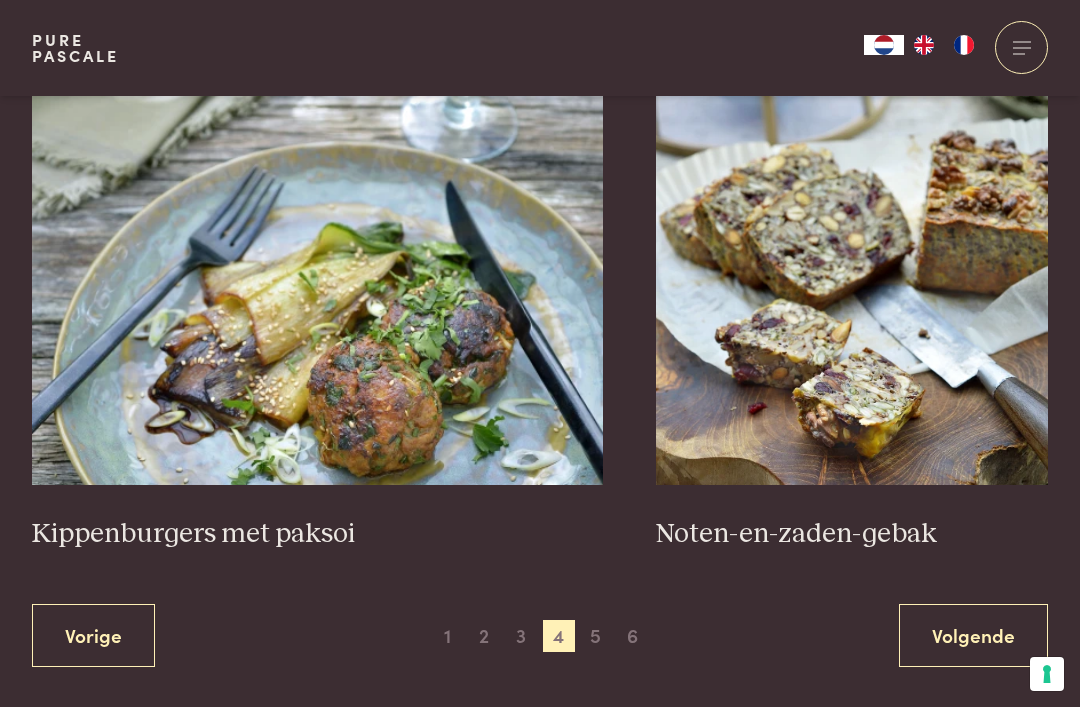 click on "Volgende" at bounding box center (973, 635) 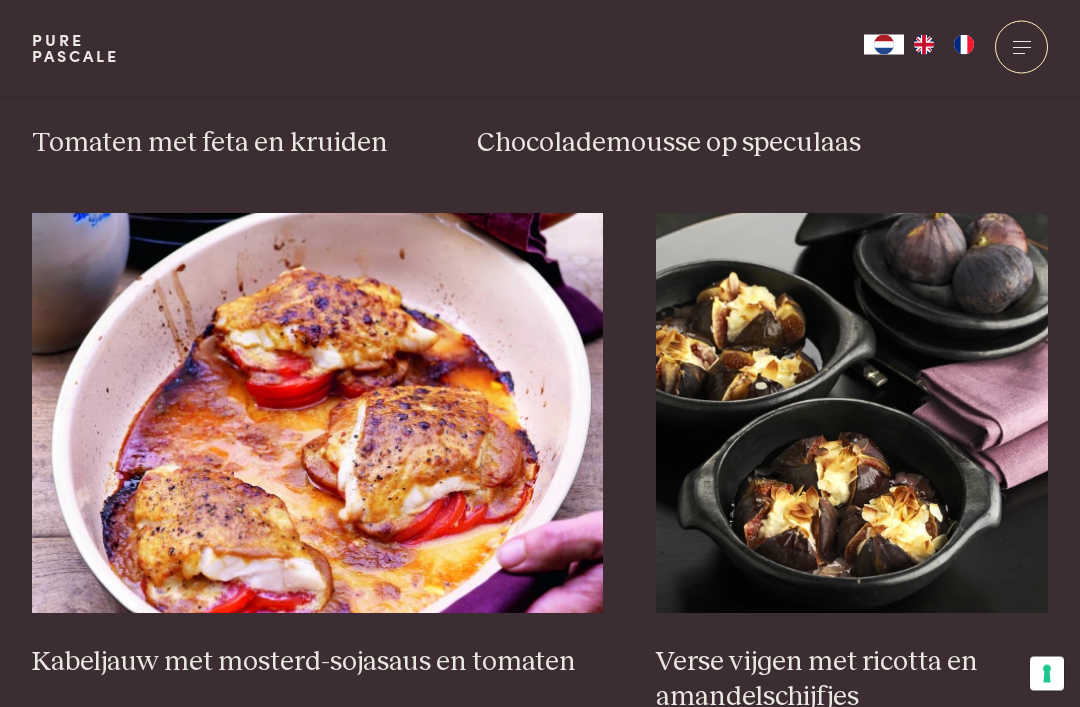 scroll, scrollTop: 3331, scrollLeft: 0, axis: vertical 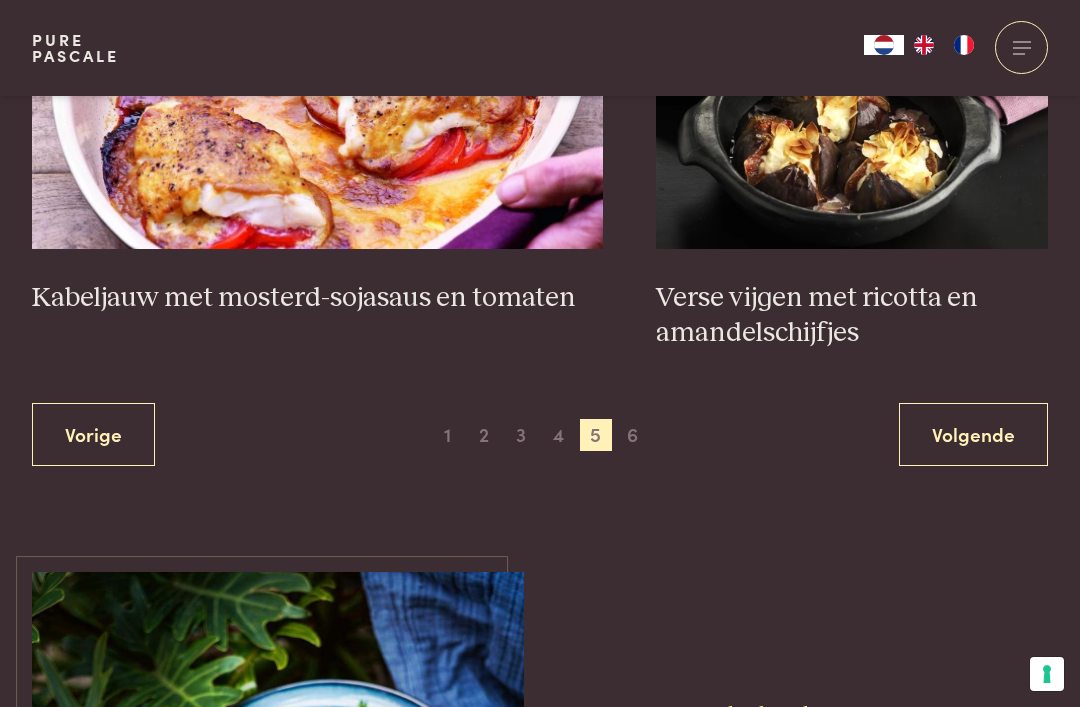 click on "Volgende" at bounding box center [973, 434] 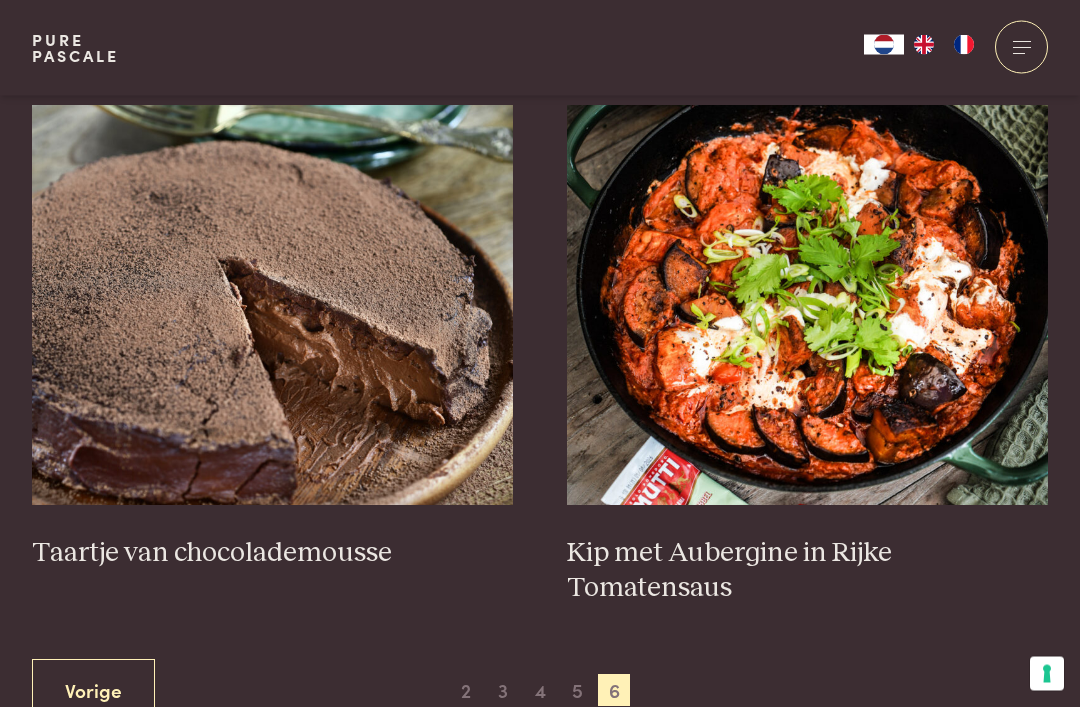scroll, scrollTop: 772, scrollLeft: 0, axis: vertical 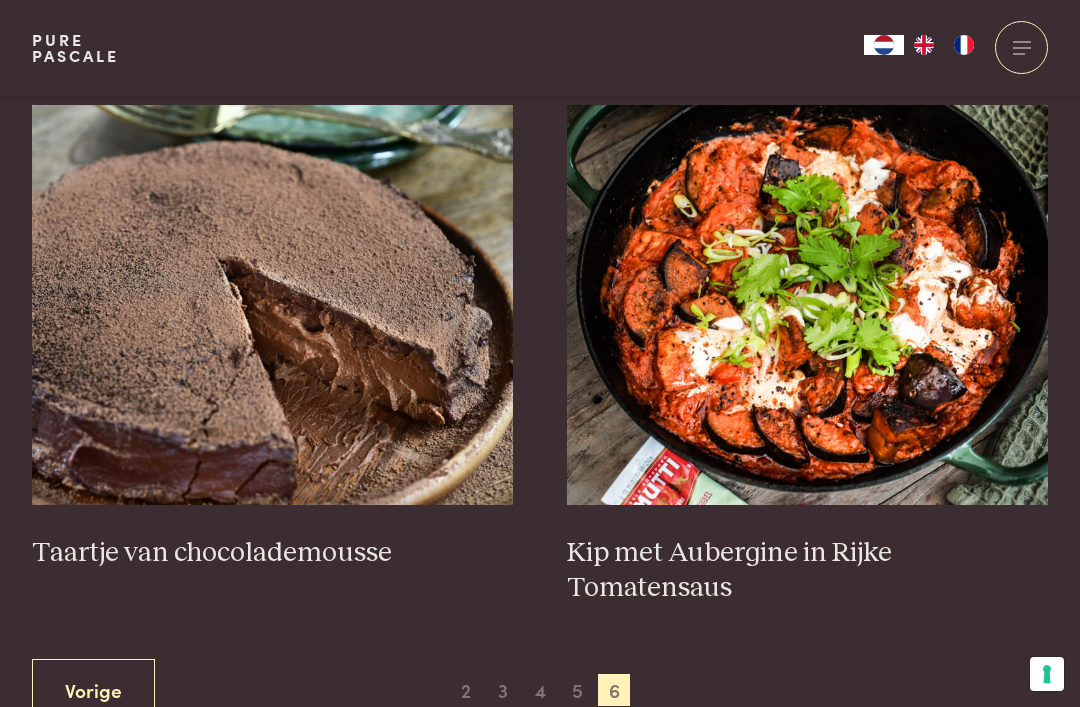 click at bounding box center [273, 305] 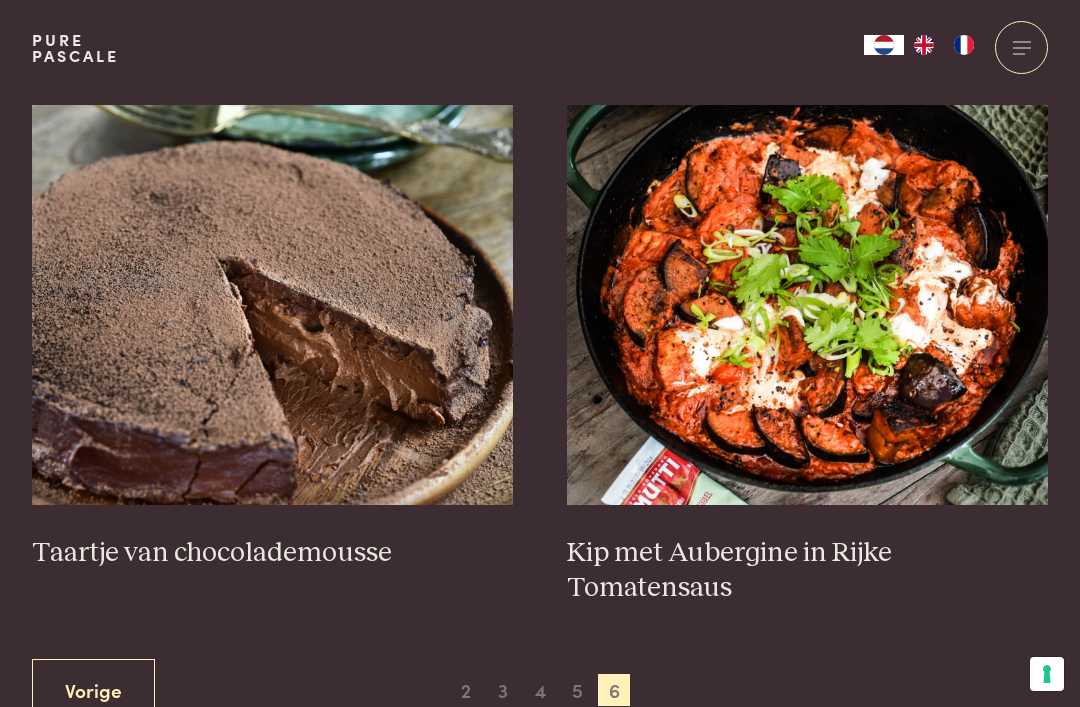 scroll, scrollTop: 836, scrollLeft: 0, axis: vertical 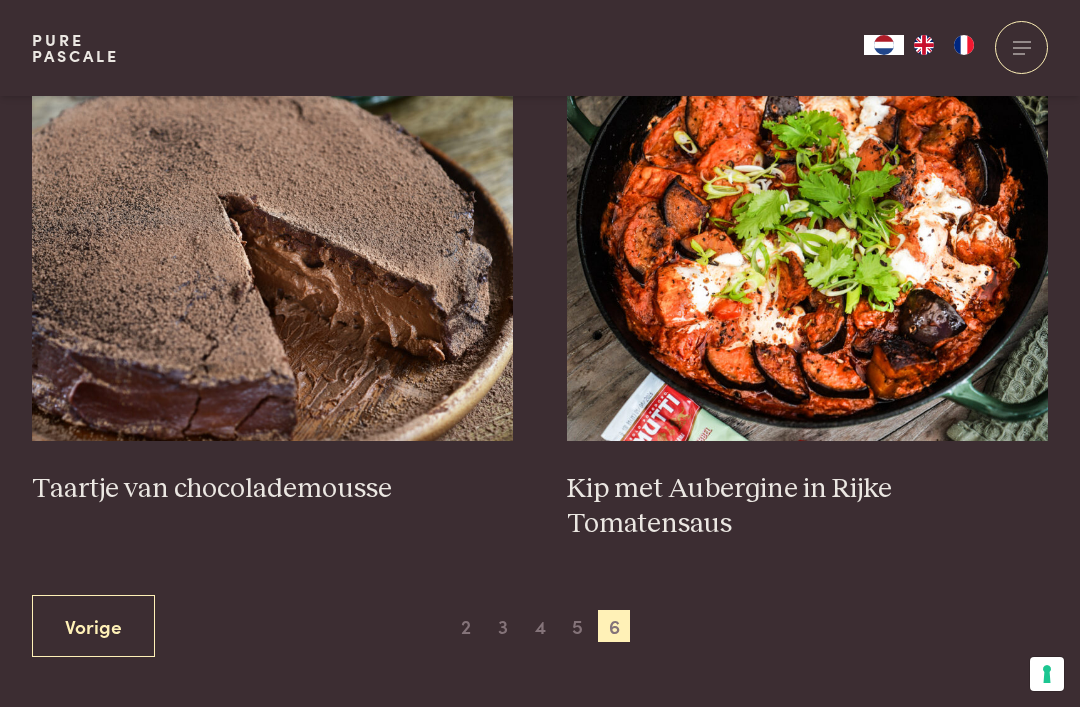click at bounding box center [808, 241] 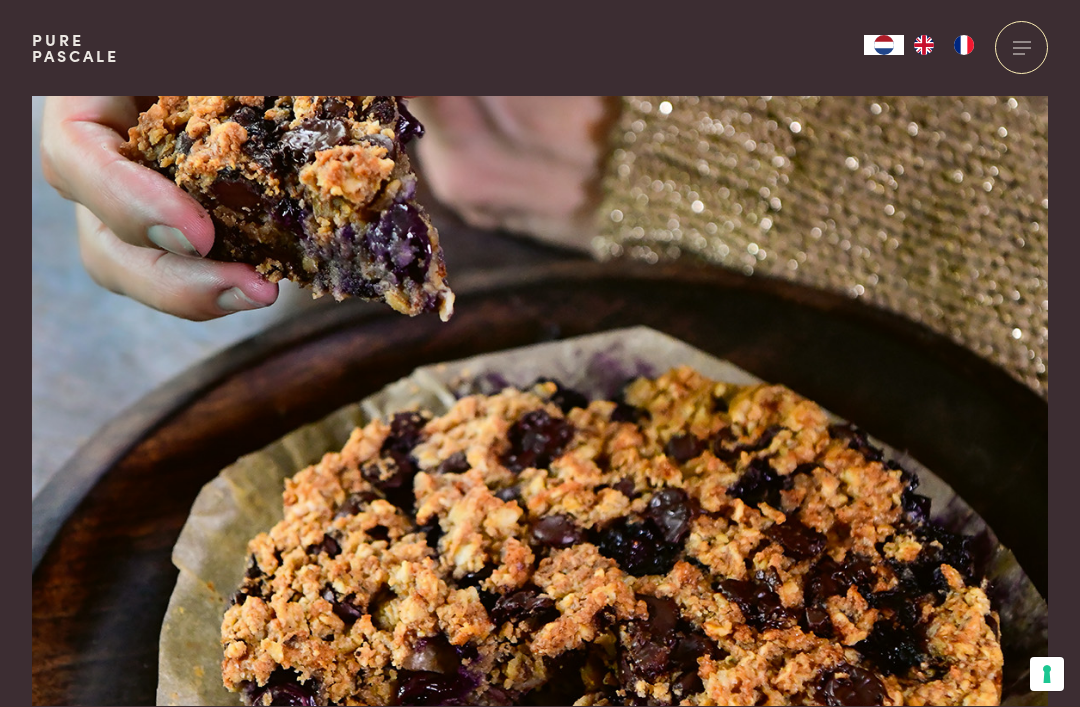 scroll, scrollTop: 0, scrollLeft: 0, axis: both 